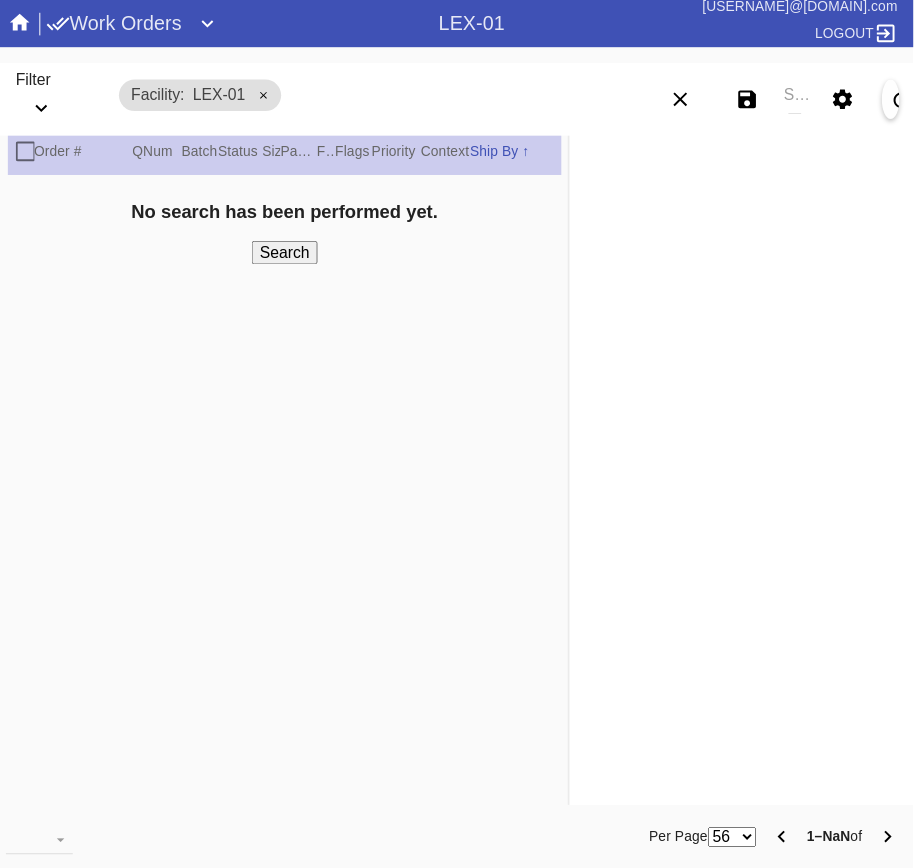 scroll, scrollTop: 0, scrollLeft: 0, axis: both 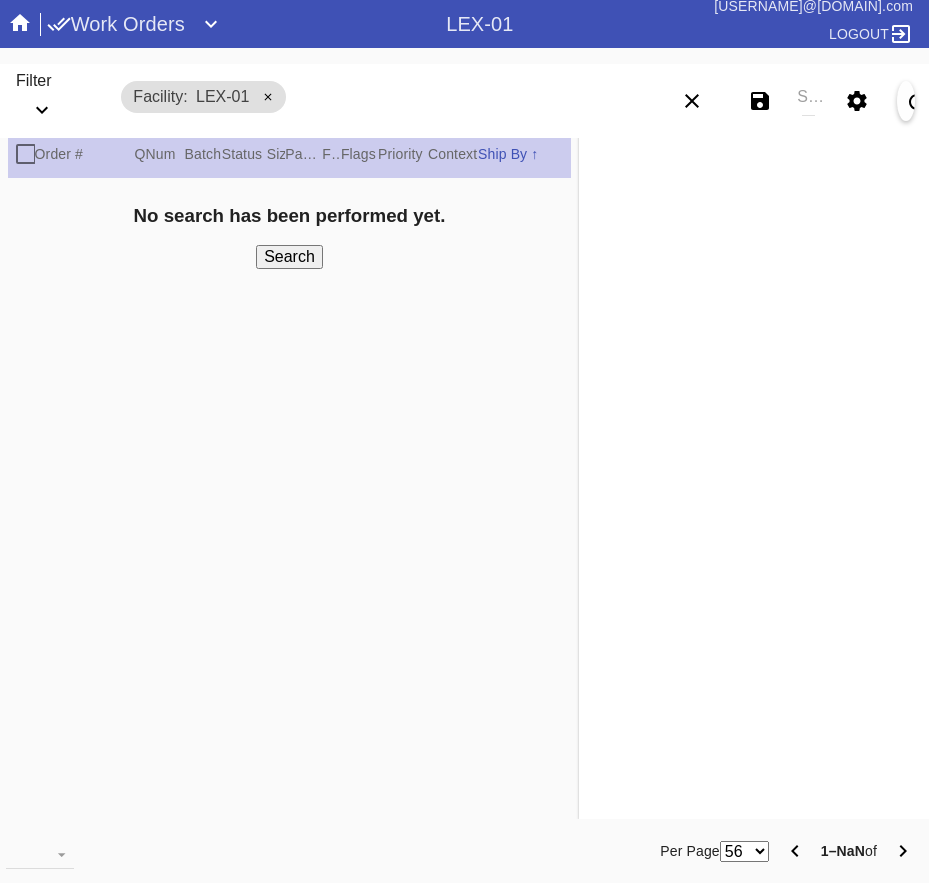 click 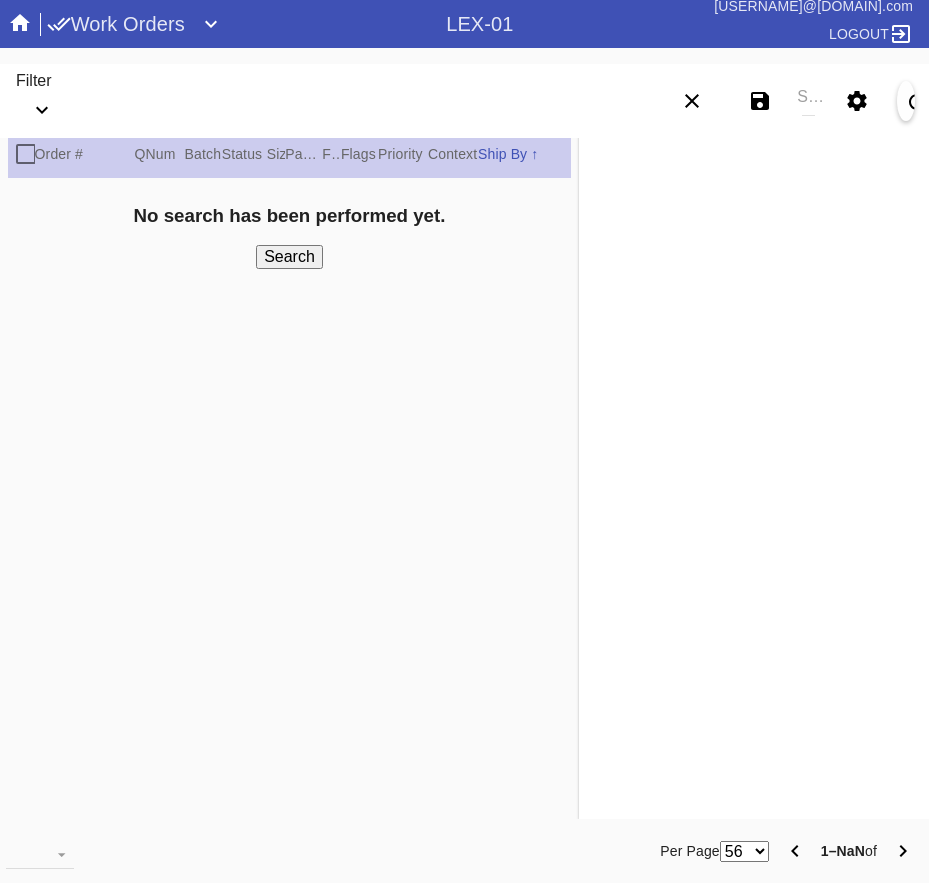click 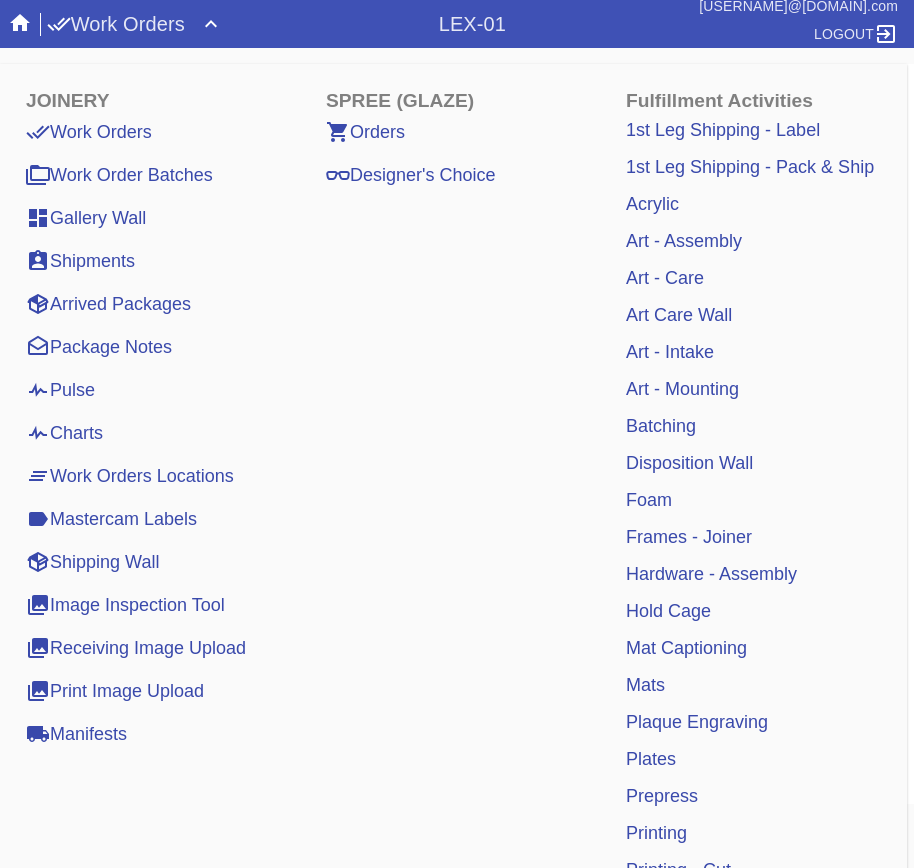 click on "Art - Assembly" at bounding box center [684, 241] 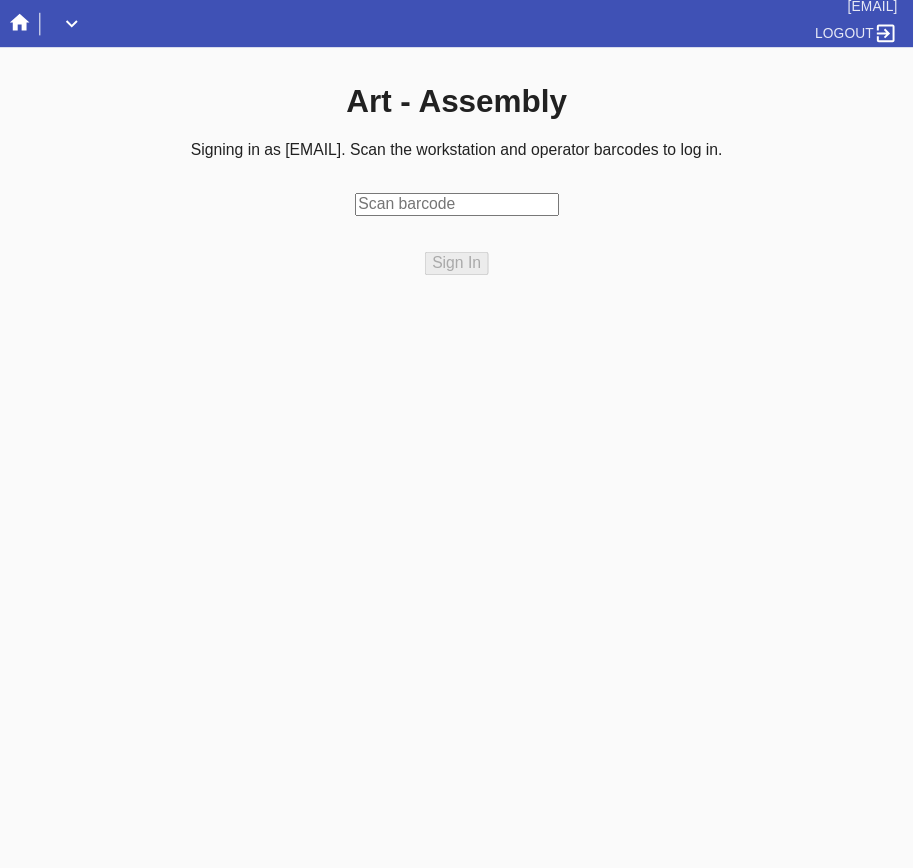 scroll, scrollTop: 0, scrollLeft: 0, axis: both 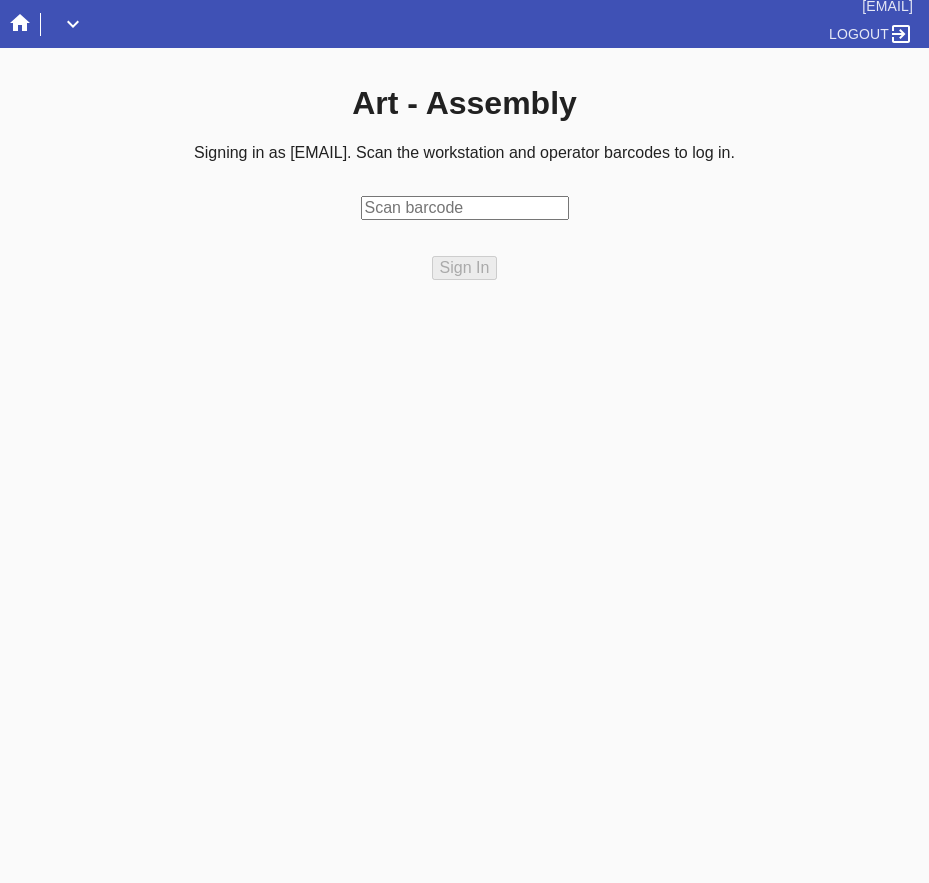 click at bounding box center (263, 24) 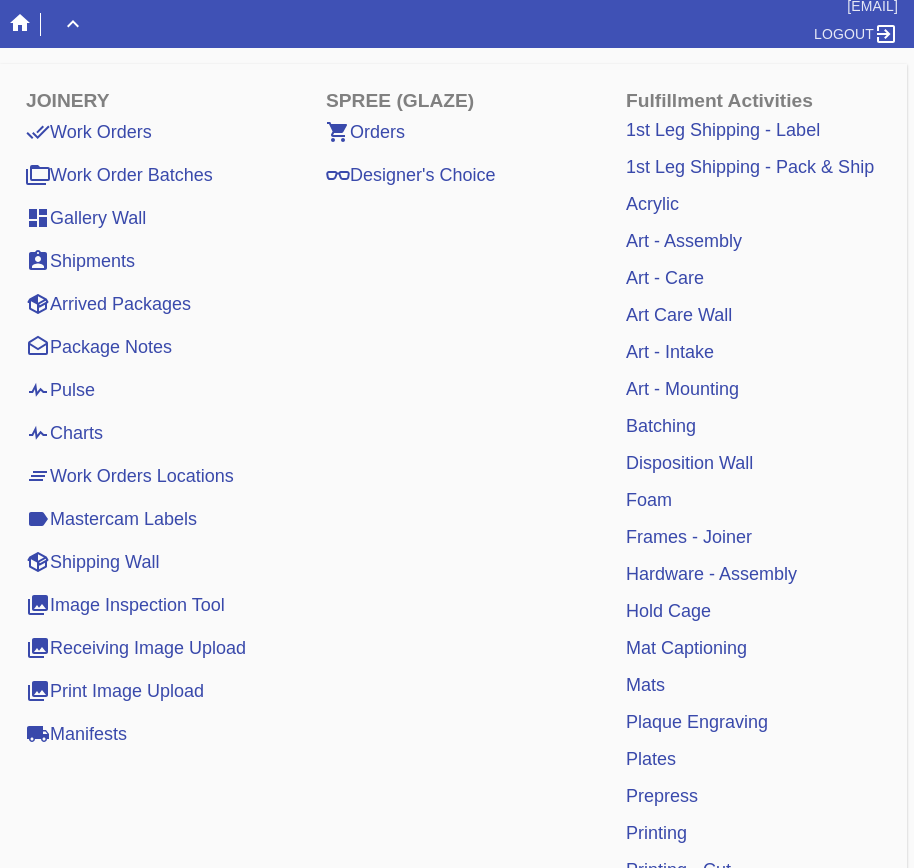 click on "Art - Mounting" at bounding box center [682, 389] 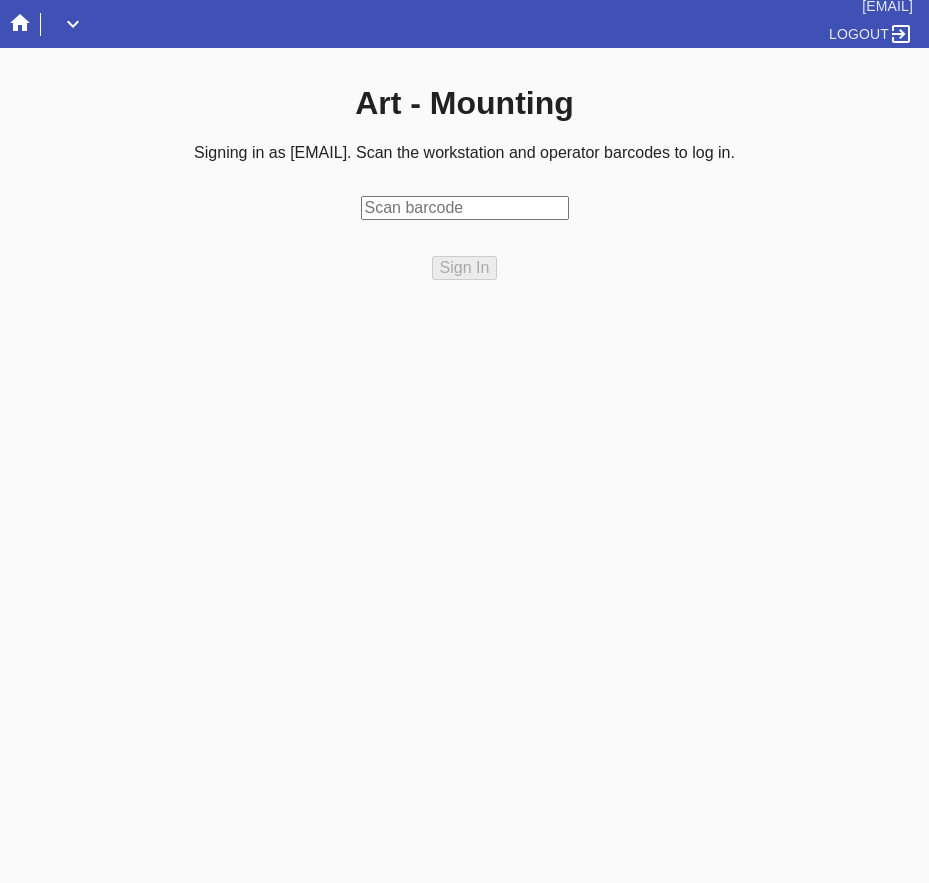 scroll, scrollTop: 0, scrollLeft: 0, axis: both 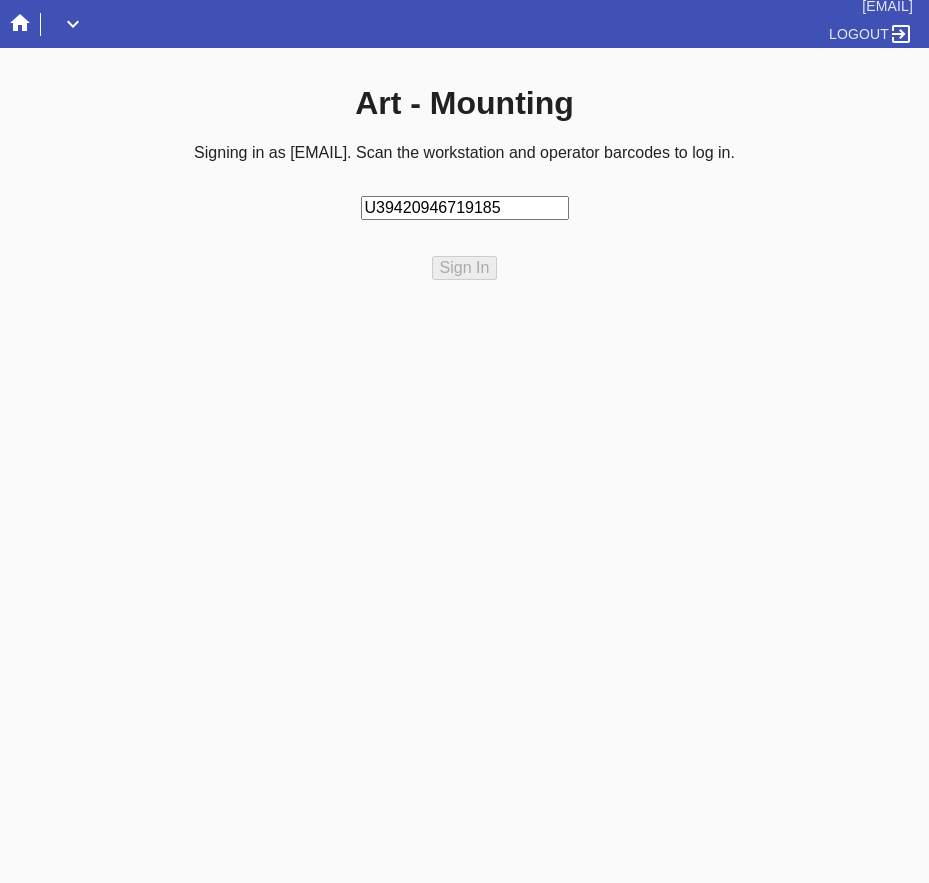 type on "U394209467191855" 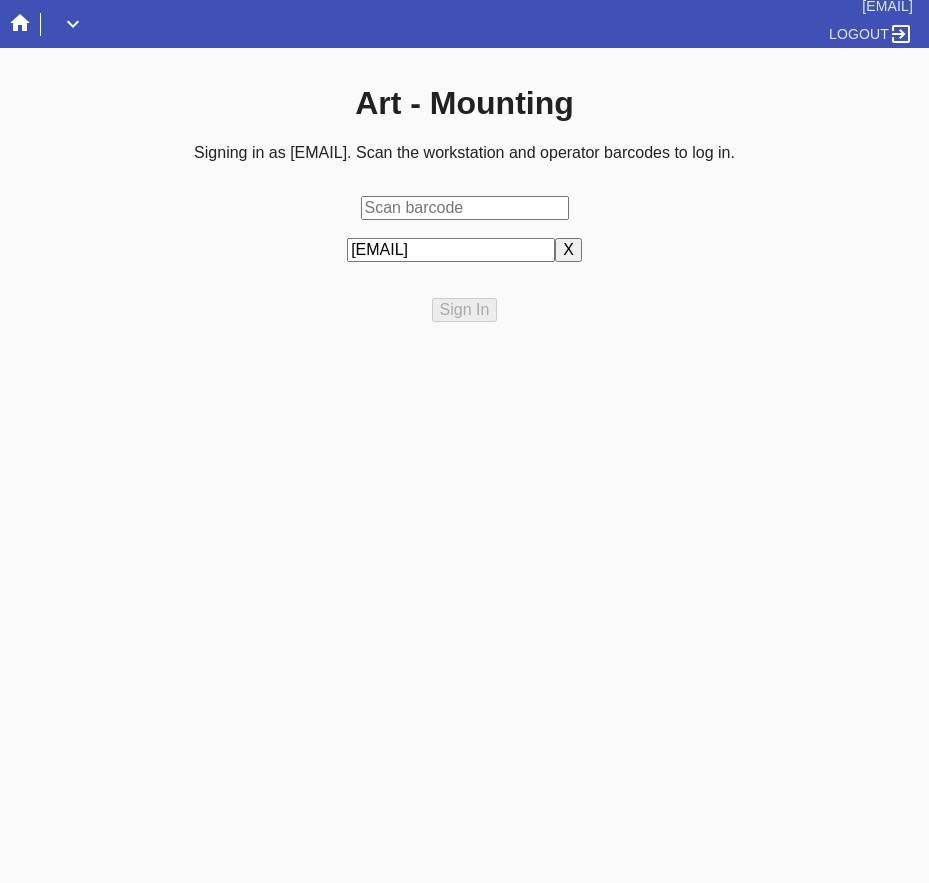 click at bounding box center (465, 208) 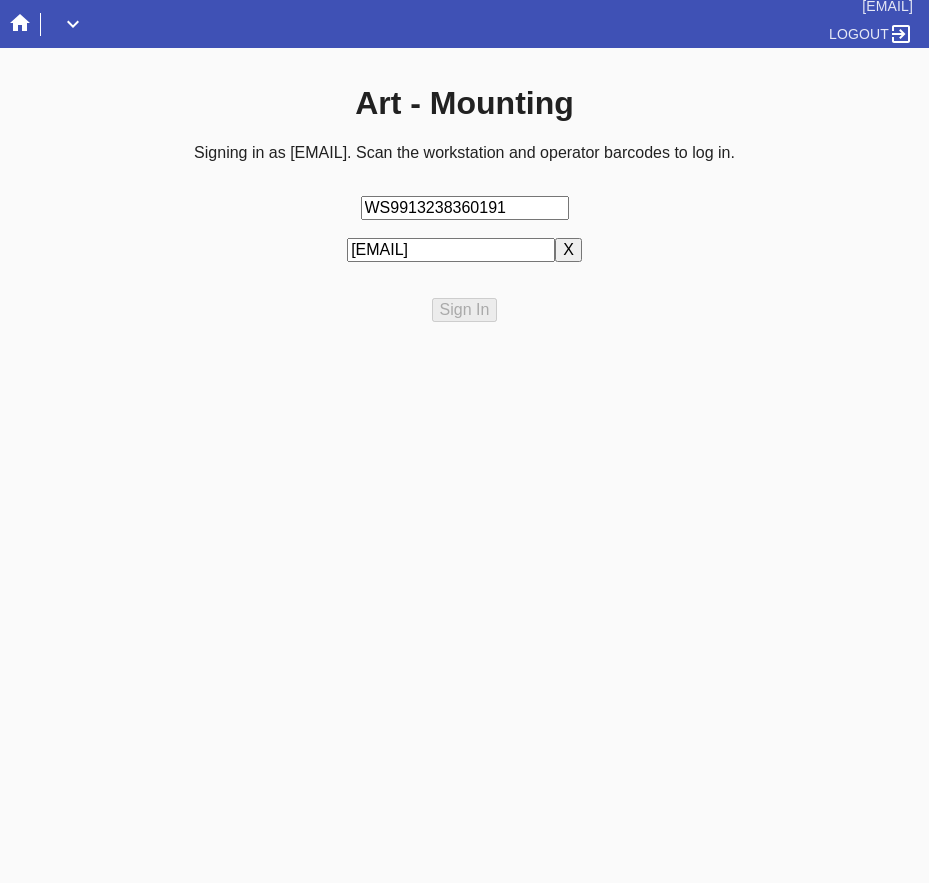 type on "WS99132383601919" 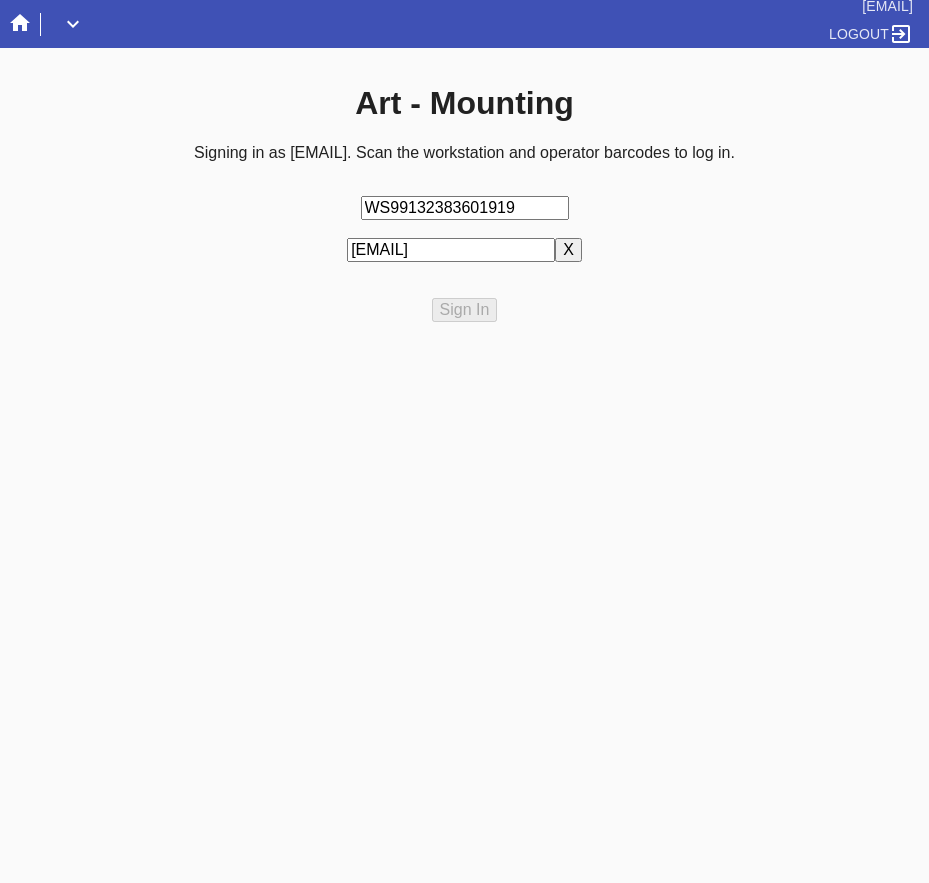 type 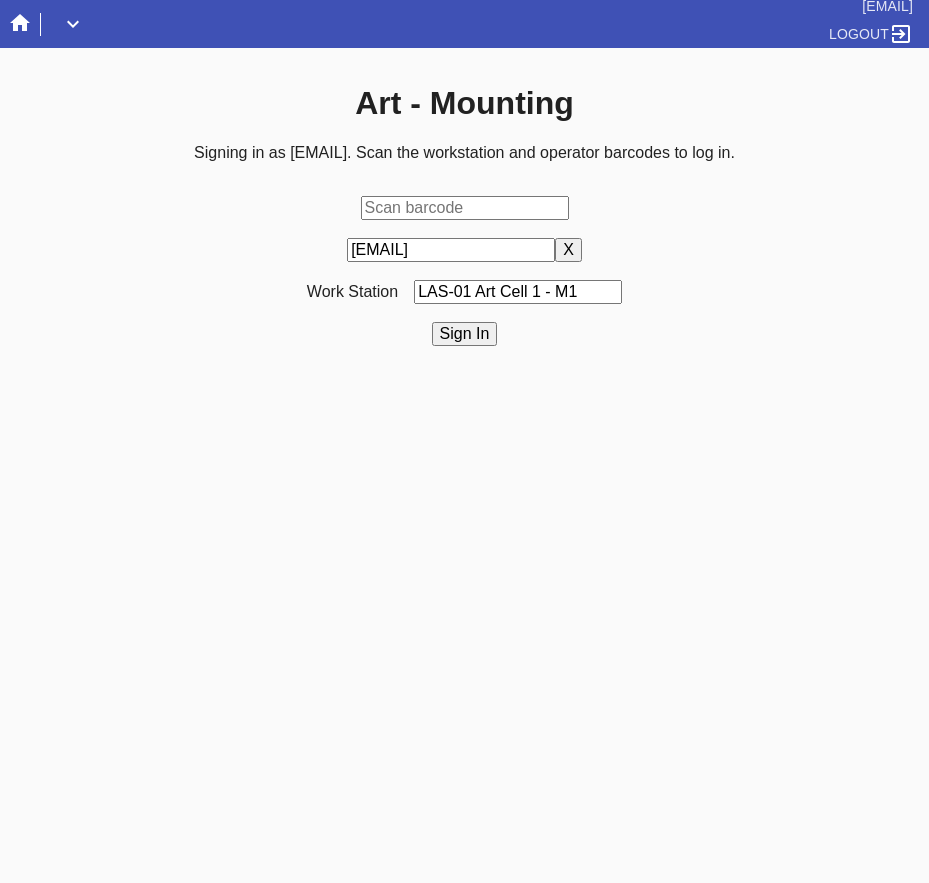 click on "Sign In" at bounding box center (465, 334) 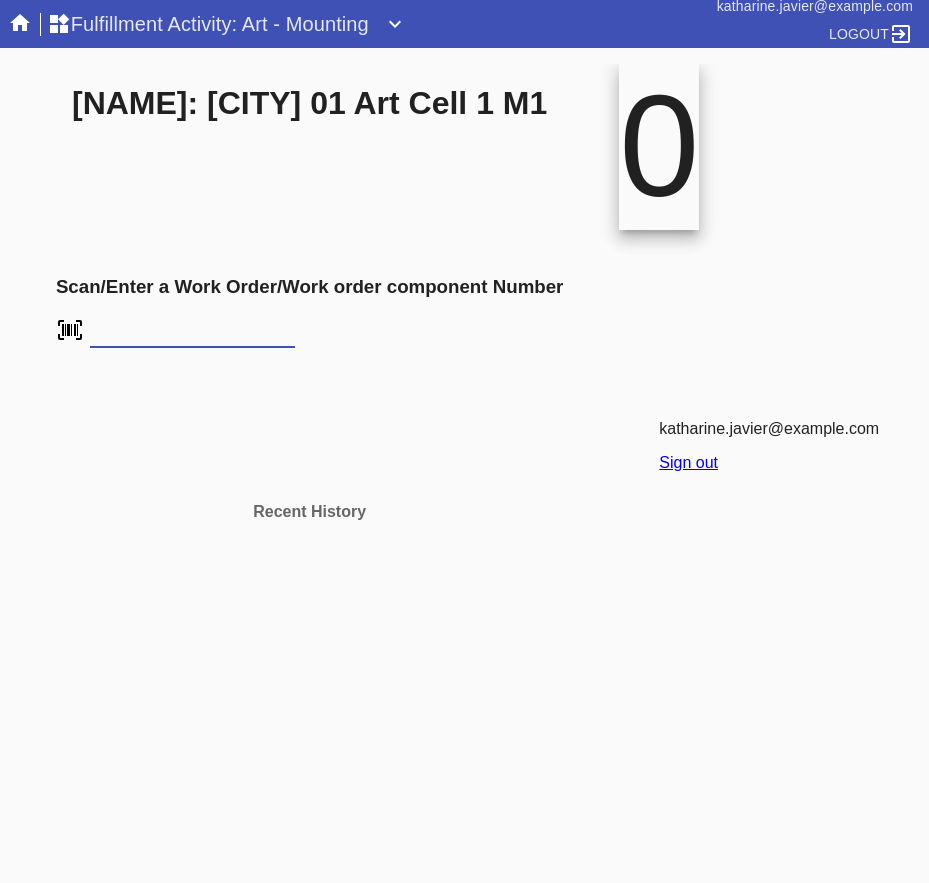 scroll, scrollTop: 0, scrollLeft: 0, axis: both 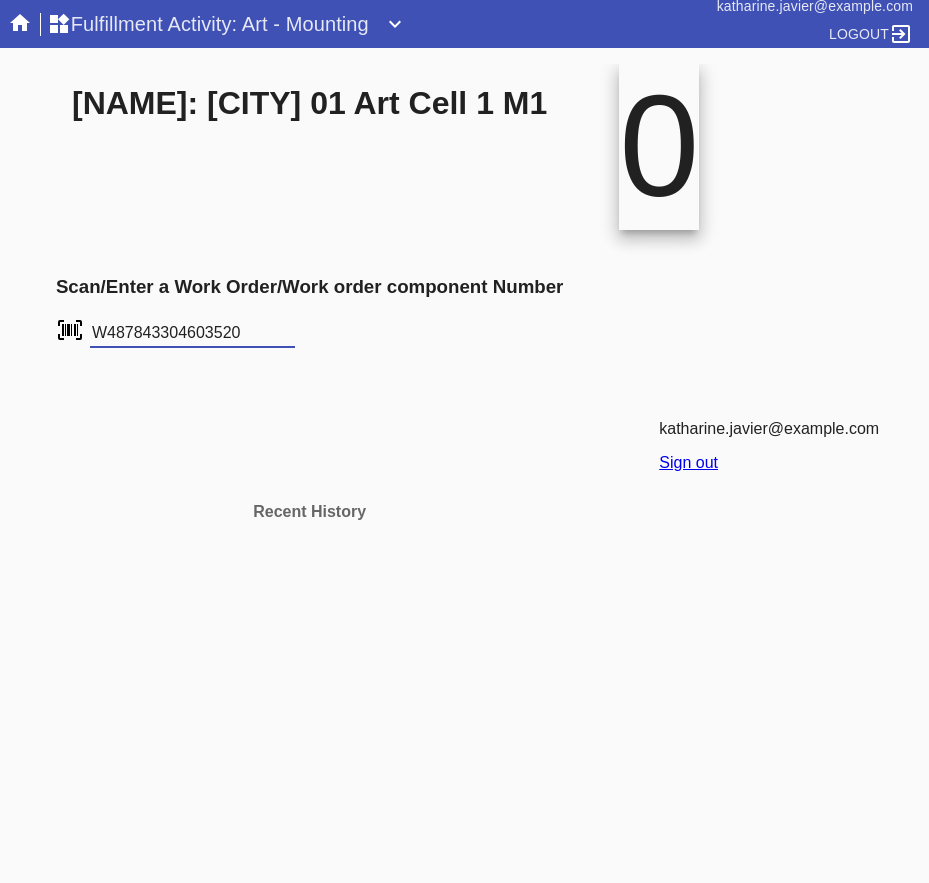 type on "W487843304603520" 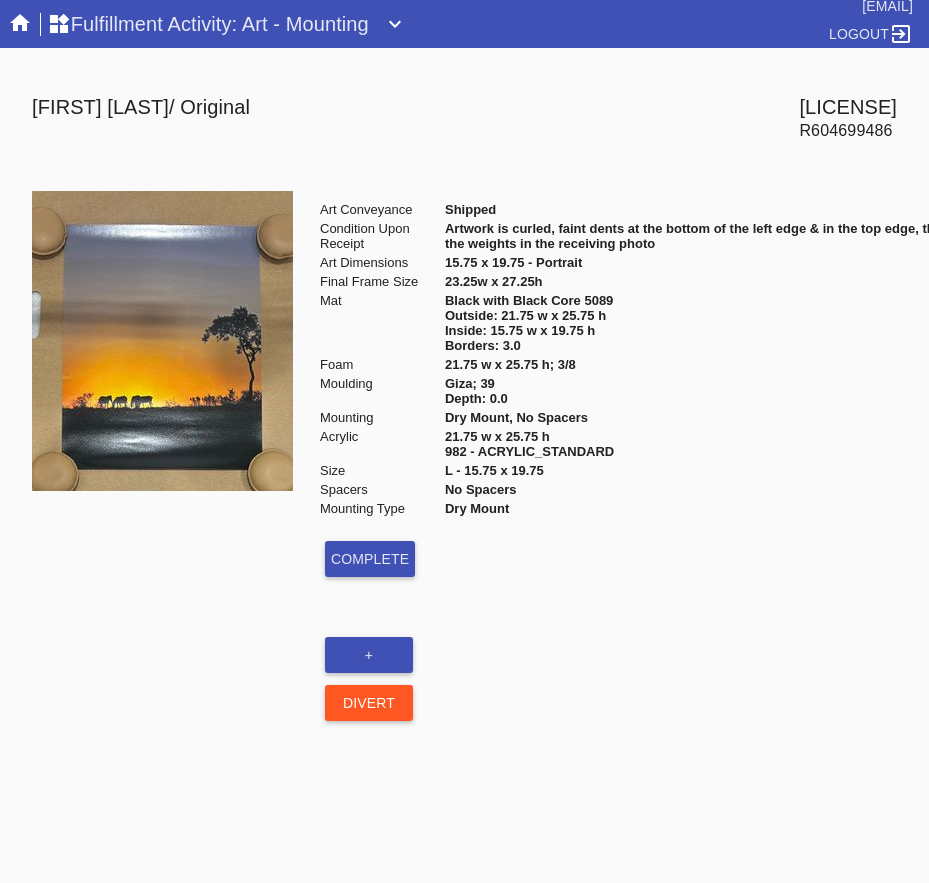 scroll, scrollTop: 0, scrollLeft: 0, axis: both 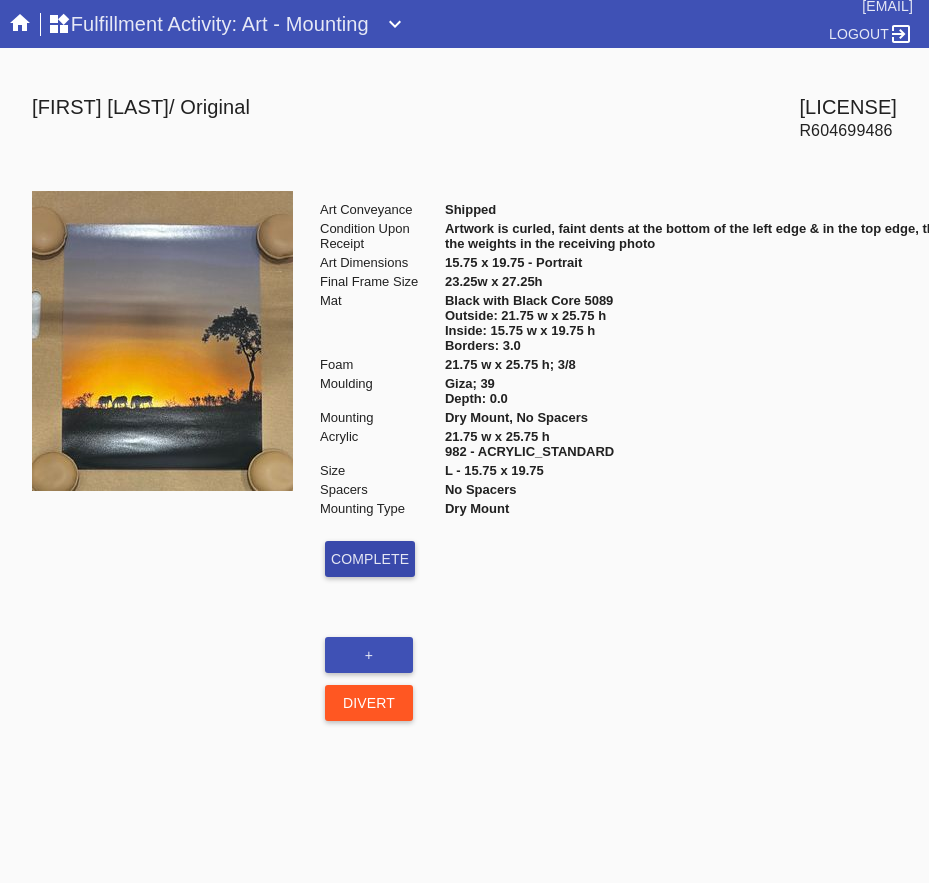 click on "Complete" at bounding box center [370, 559] 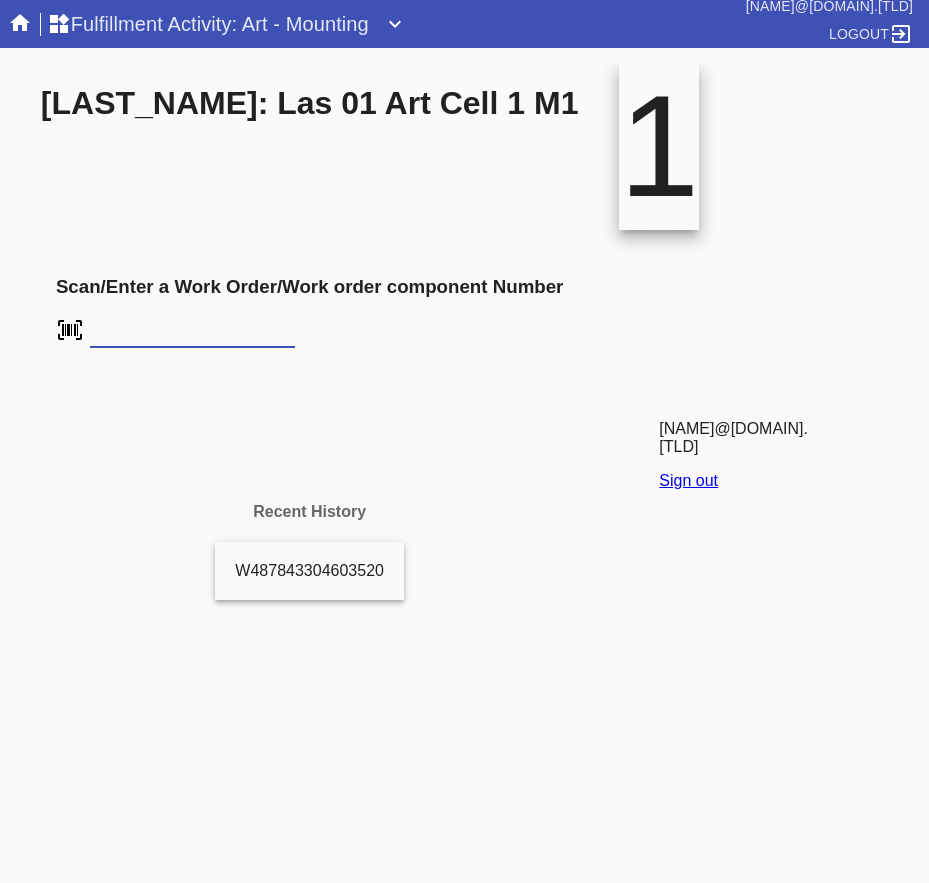 scroll, scrollTop: 0, scrollLeft: 0, axis: both 